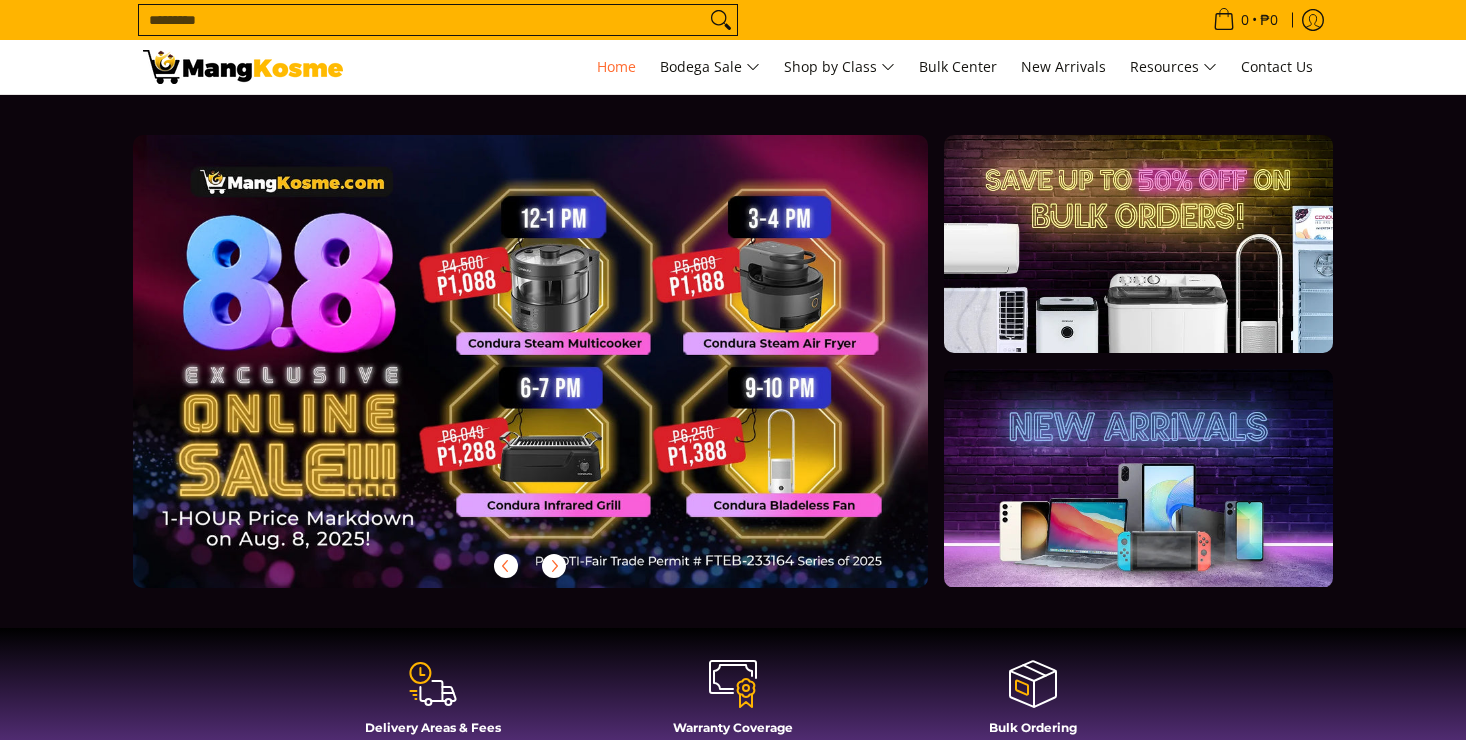 scroll, scrollTop: 0, scrollLeft: 0, axis: both 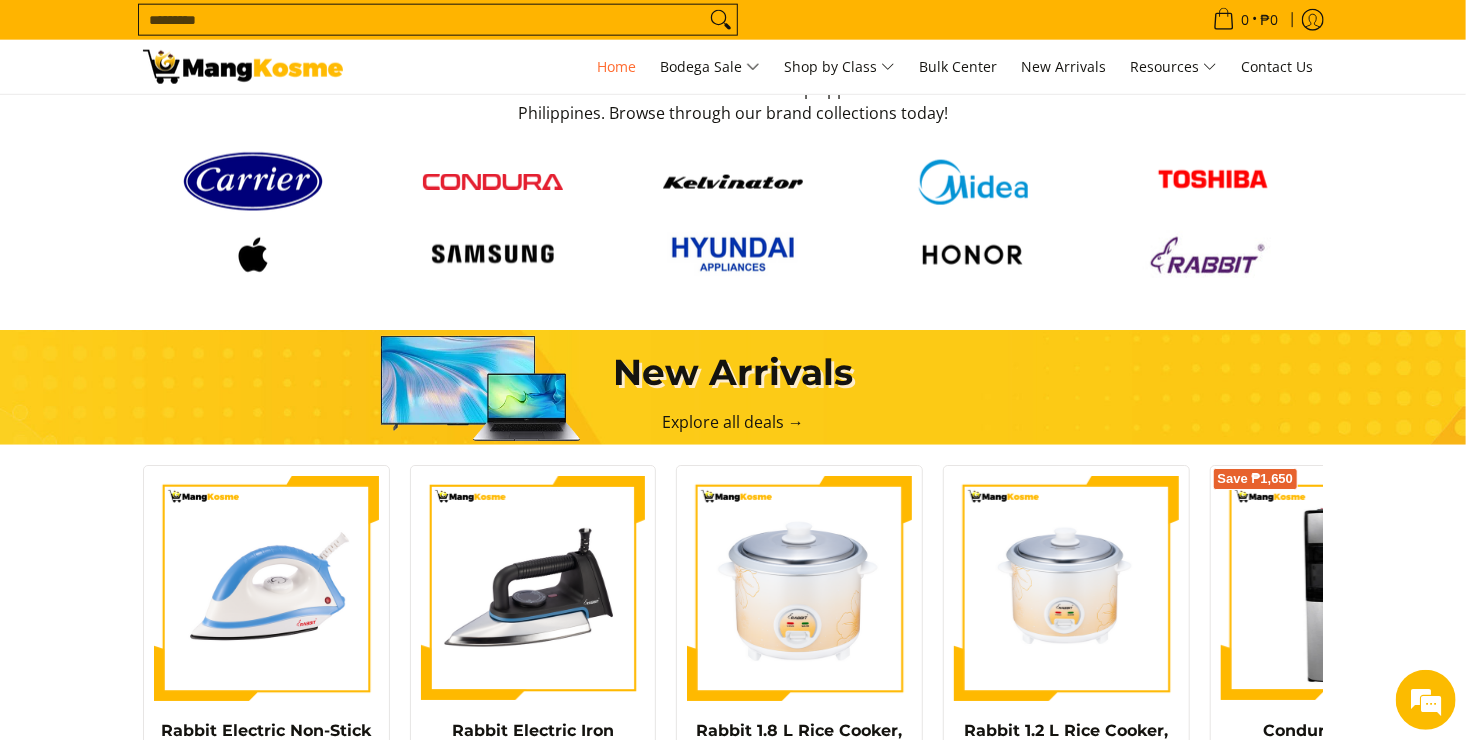 click at bounding box center (1213, 182) 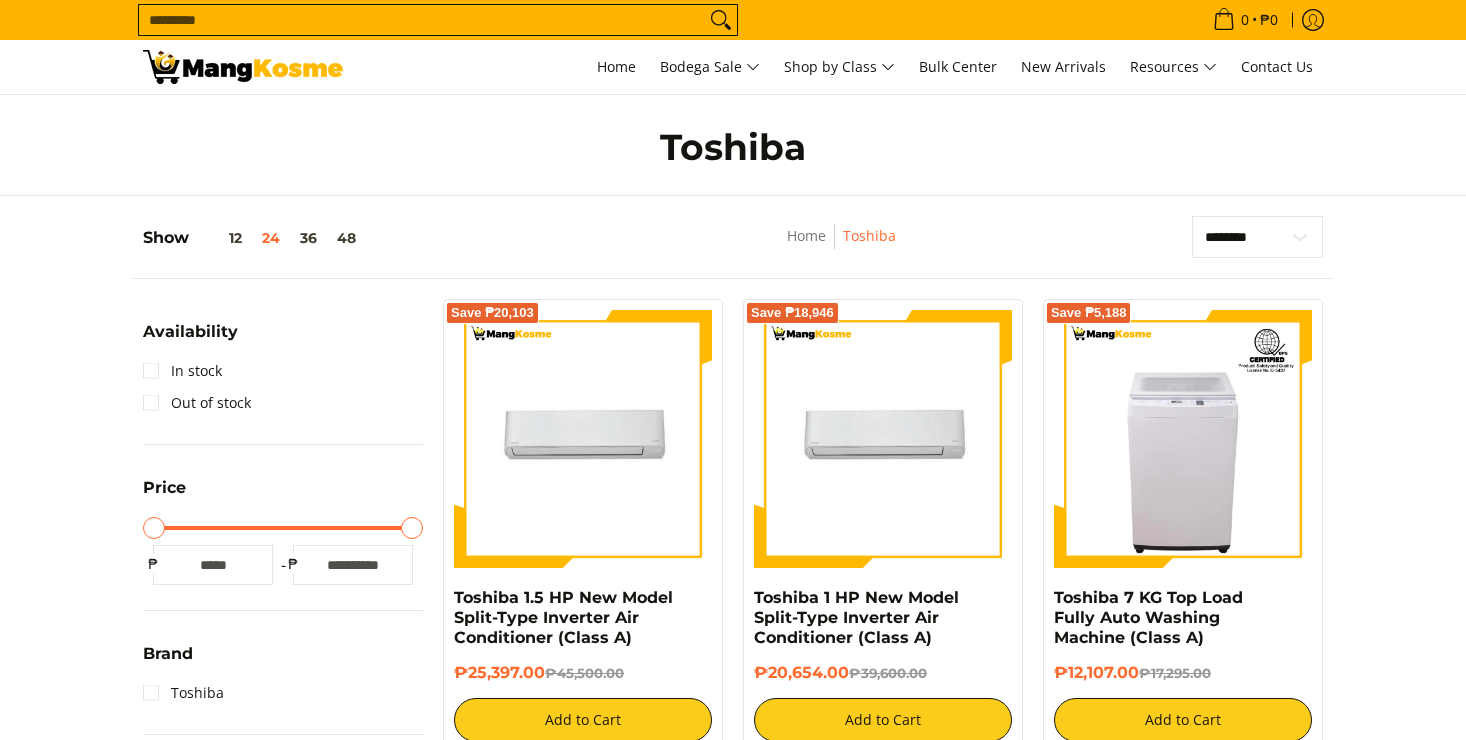 scroll, scrollTop: 612, scrollLeft: 0, axis: vertical 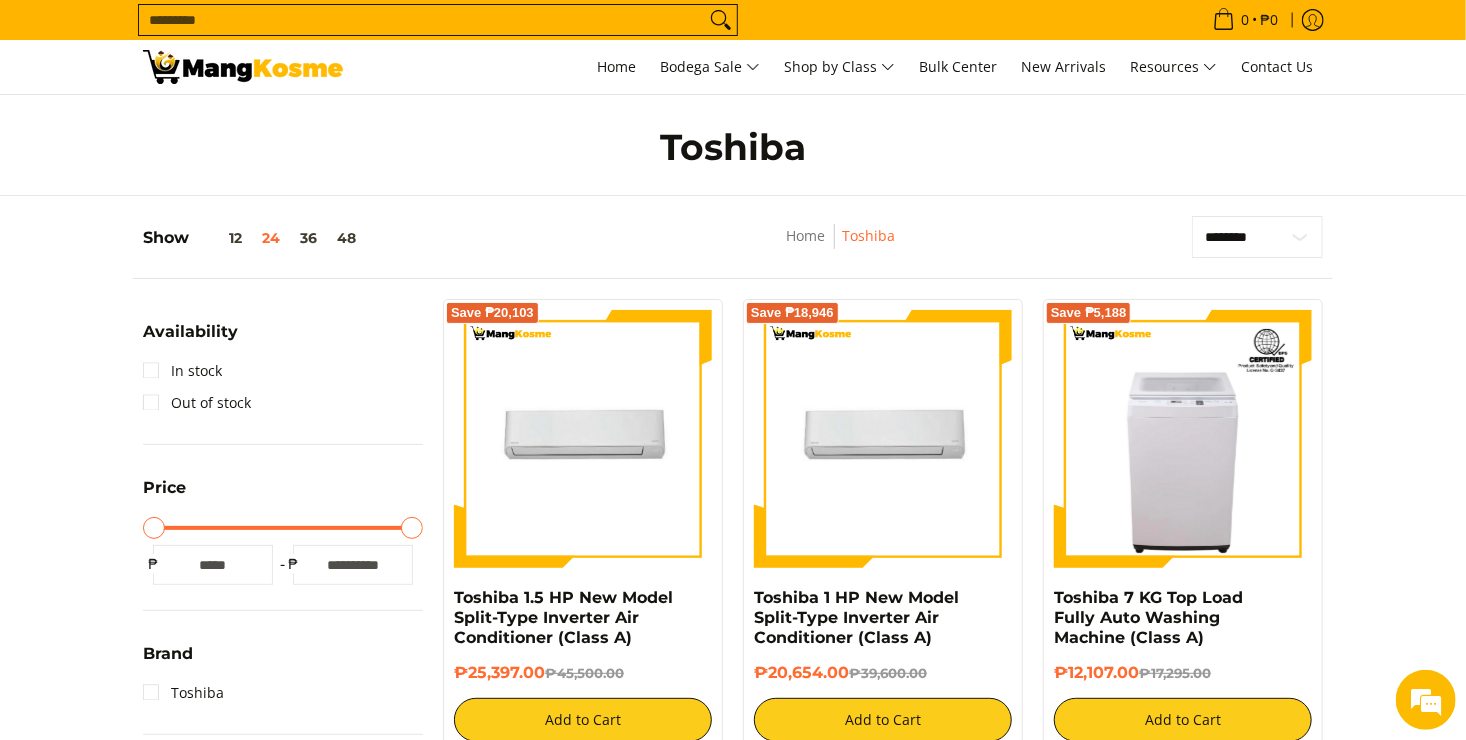 click on "Search..." at bounding box center [422, 20] 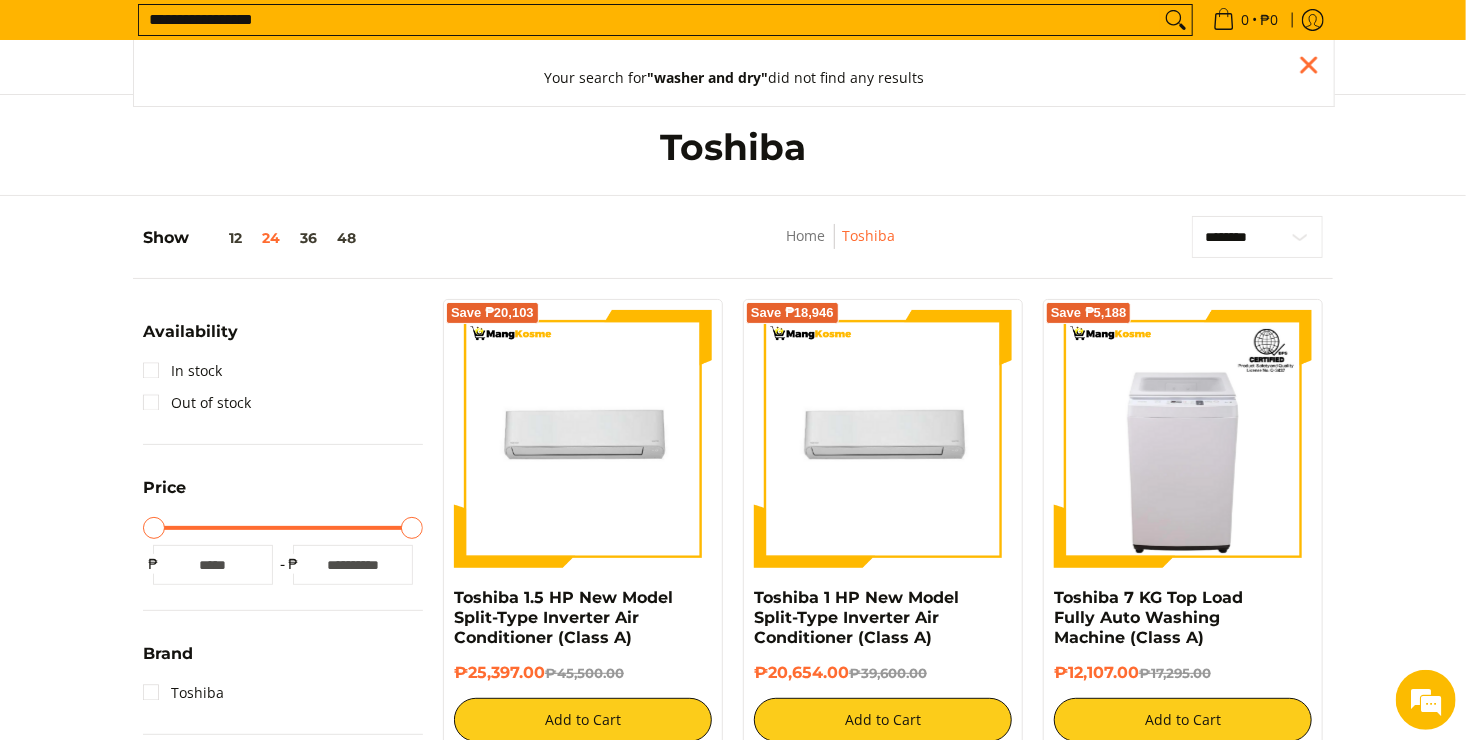 type on "**********" 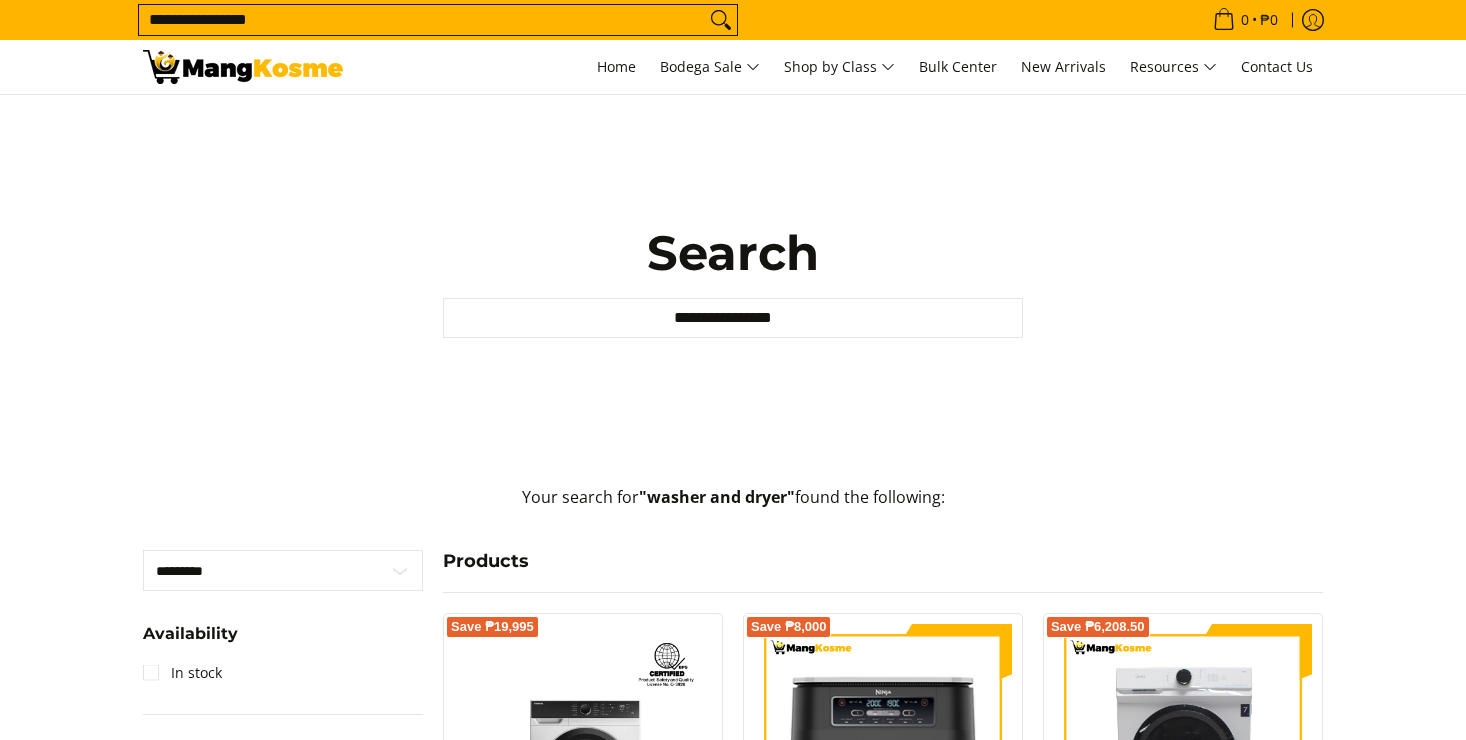 scroll, scrollTop: 0, scrollLeft: 0, axis: both 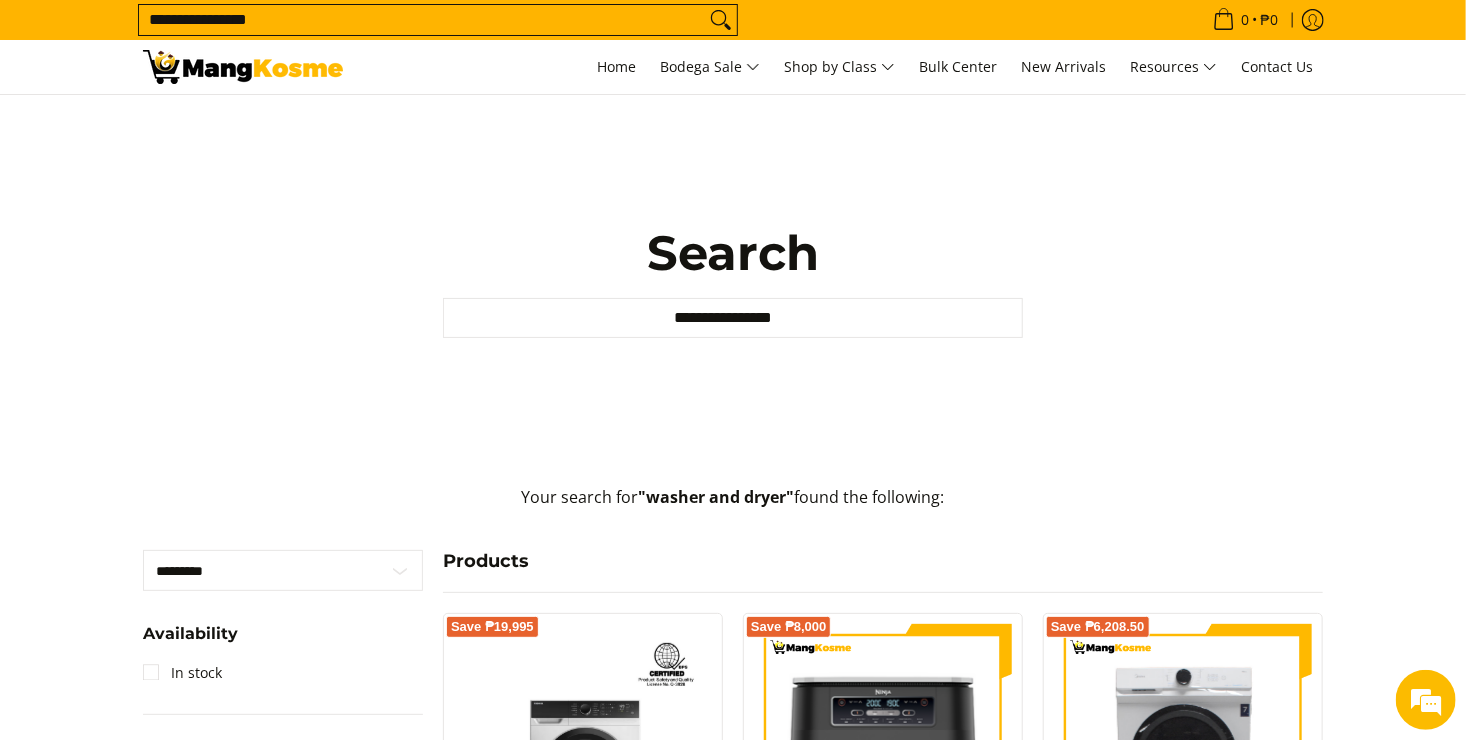 click at bounding box center [243, 67] 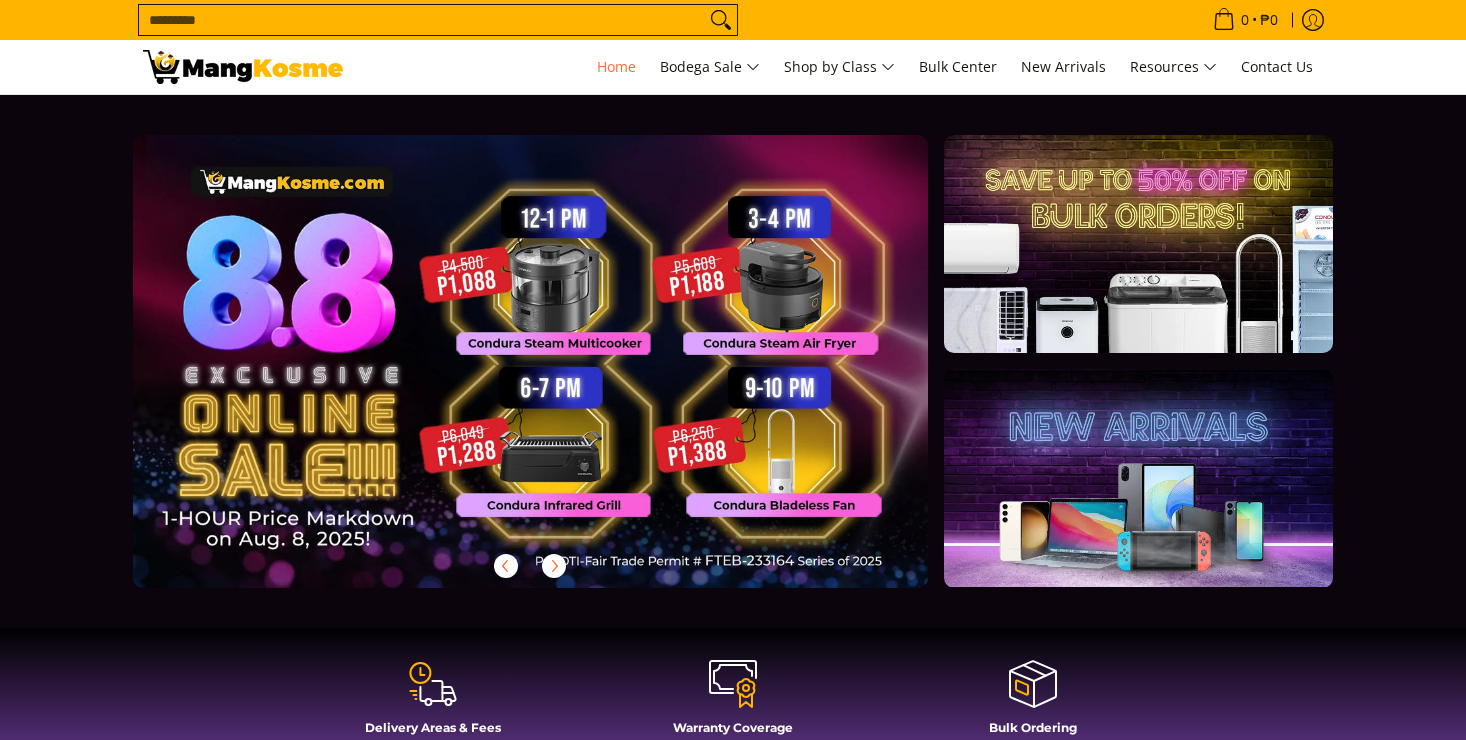 scroll, scrollTop: 0, scrollLeft: 0, axis: both 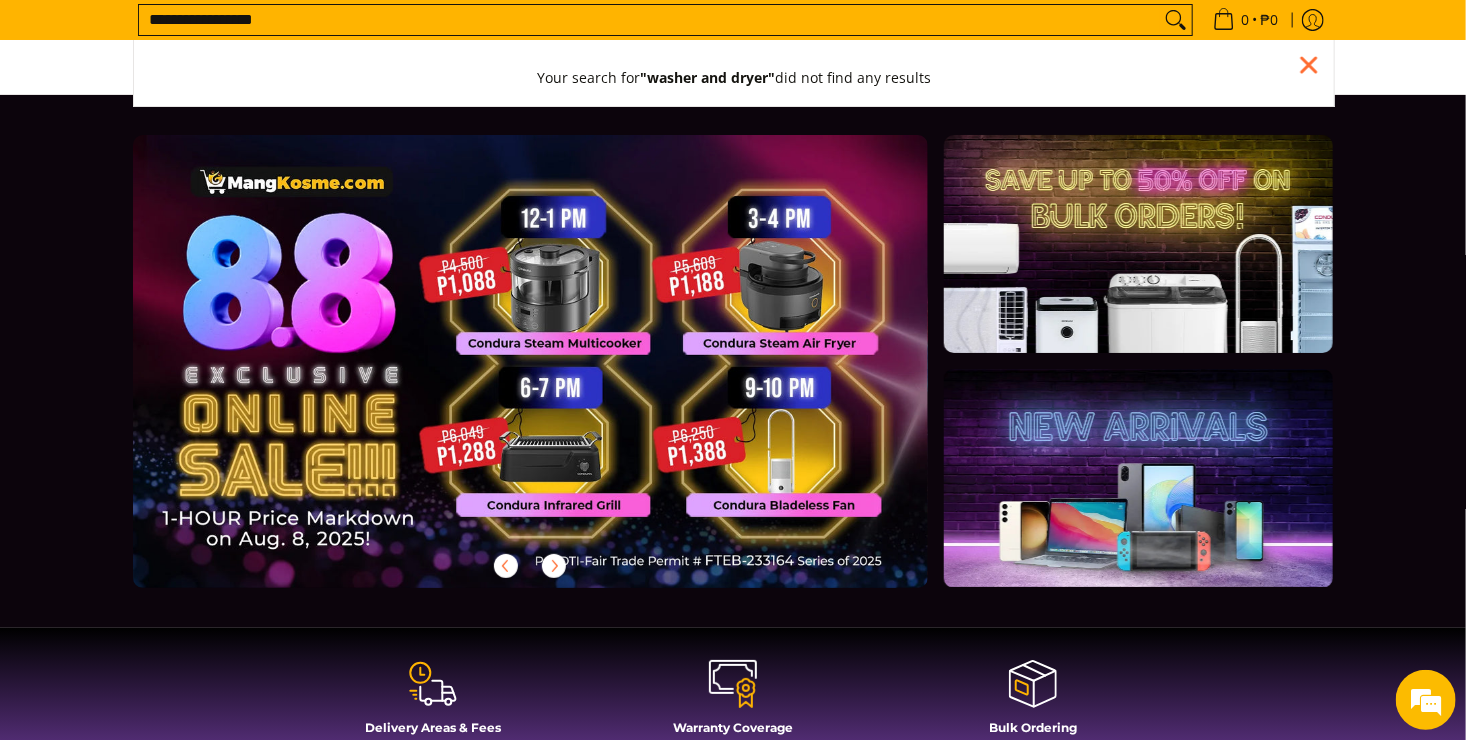 type on "**********" 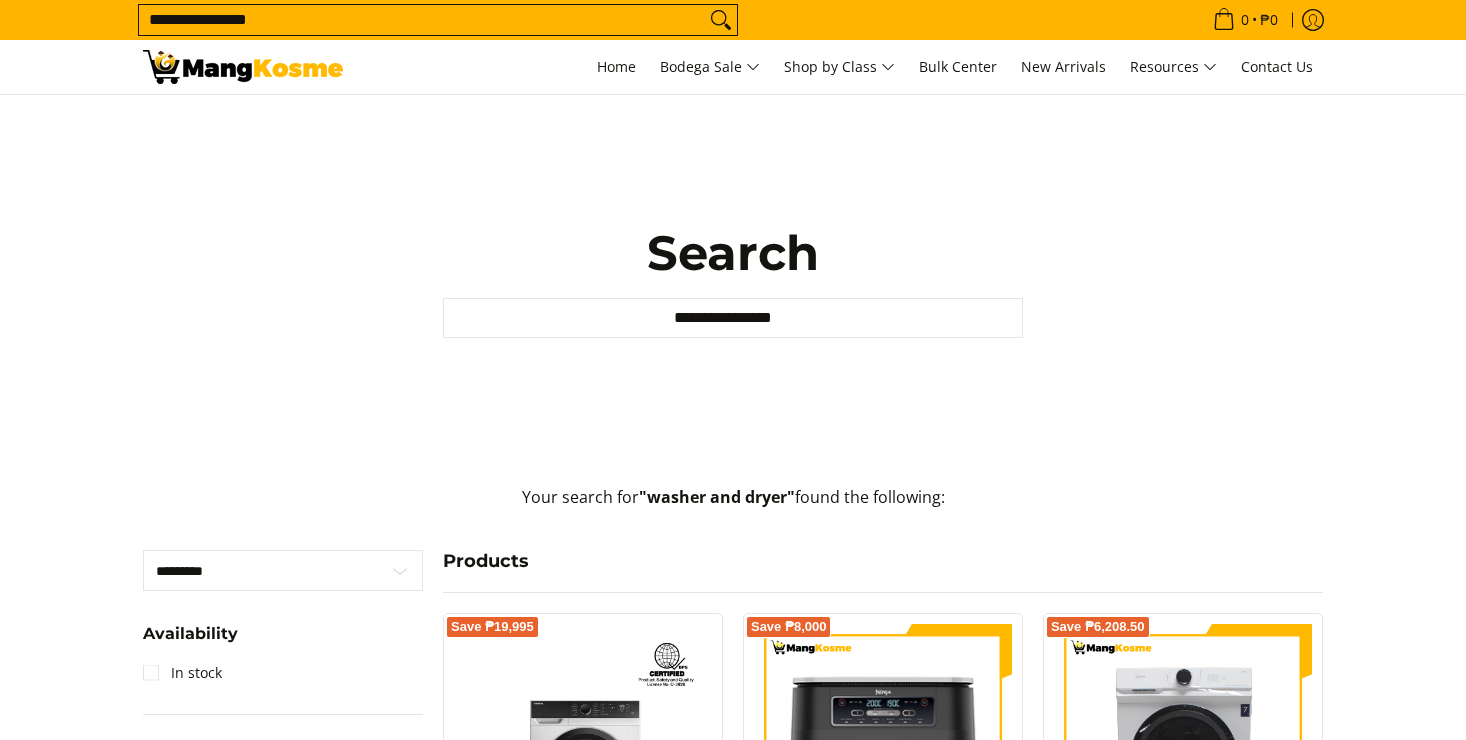 scroll, scrollTop: 0, scrollLeft: 0, axis: both 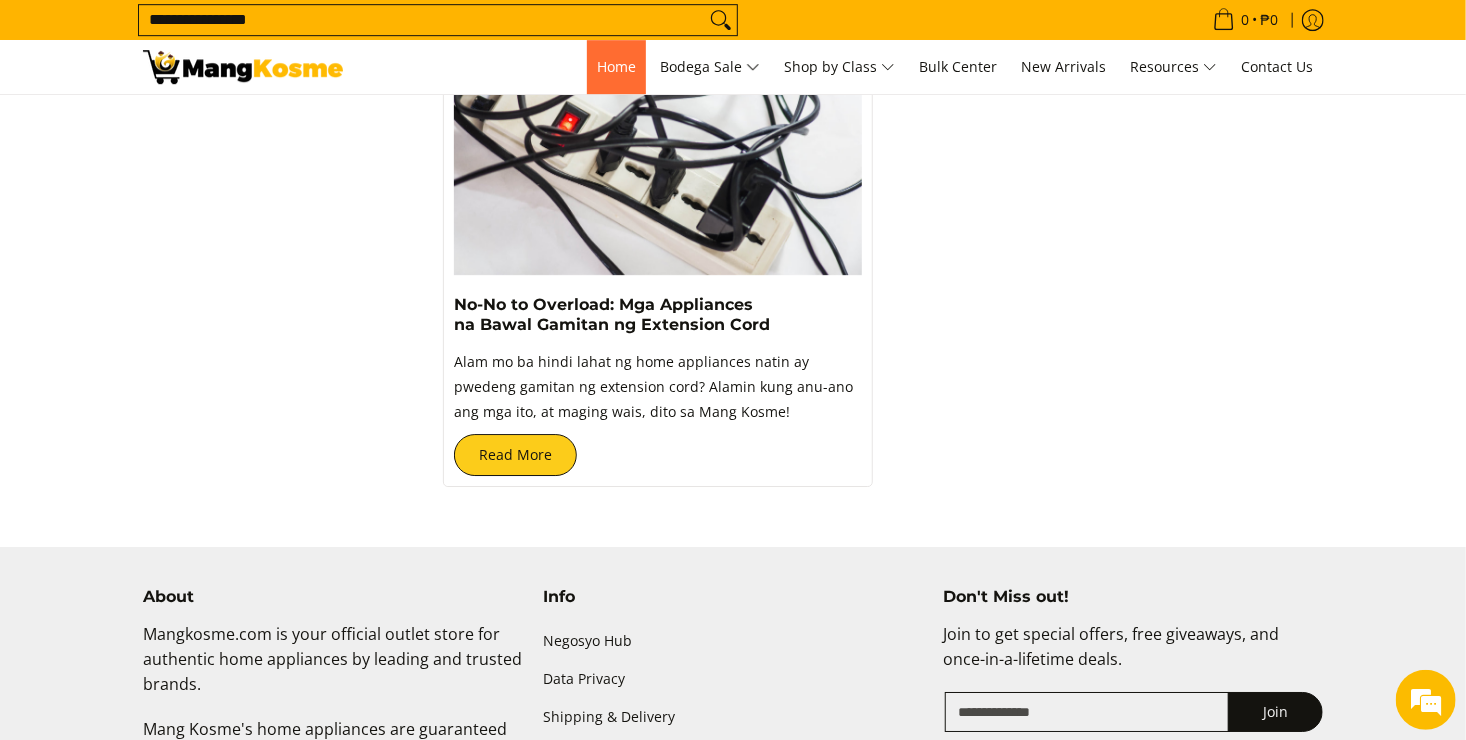click on "Home" at bounding box center [616, 67] 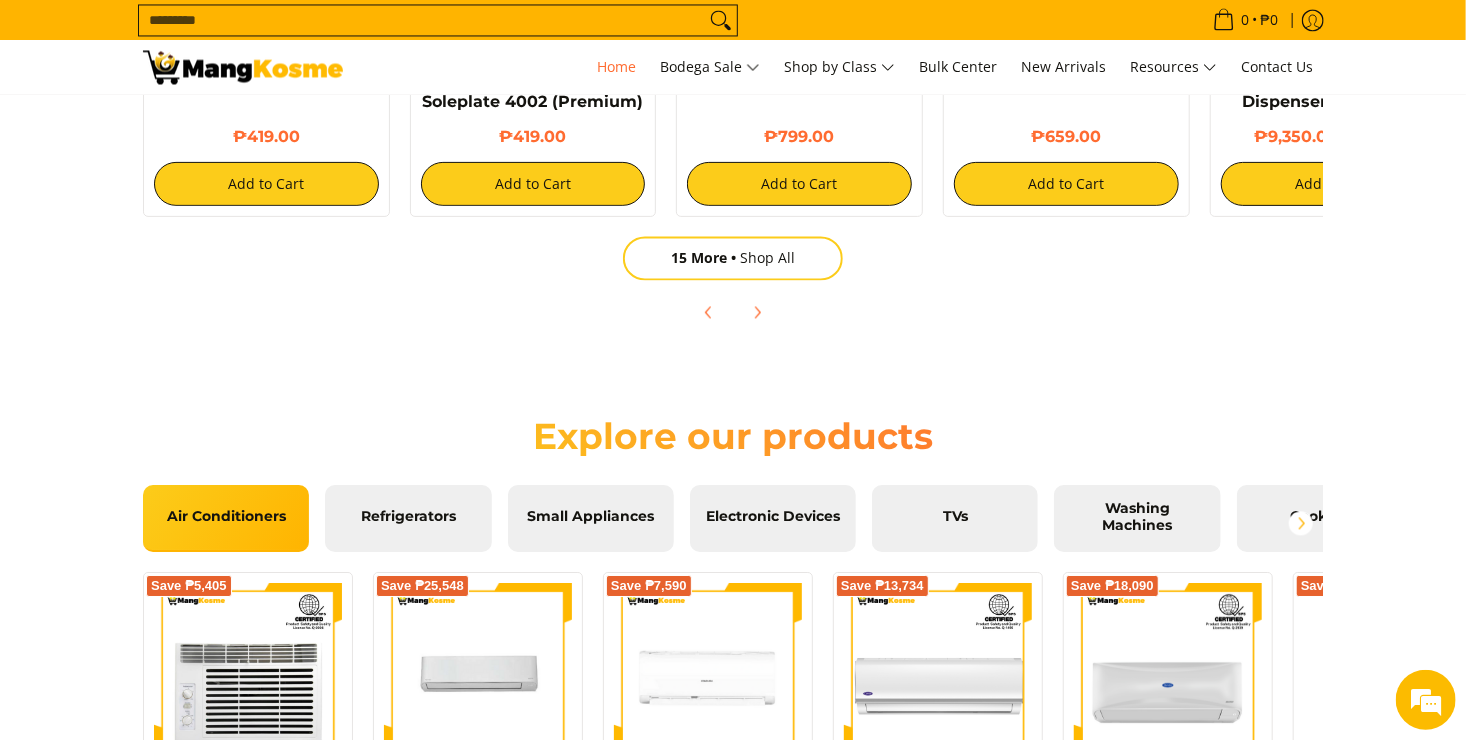 scroll, scrollTop: 1680, scrollLeft: 0, axis: vertical 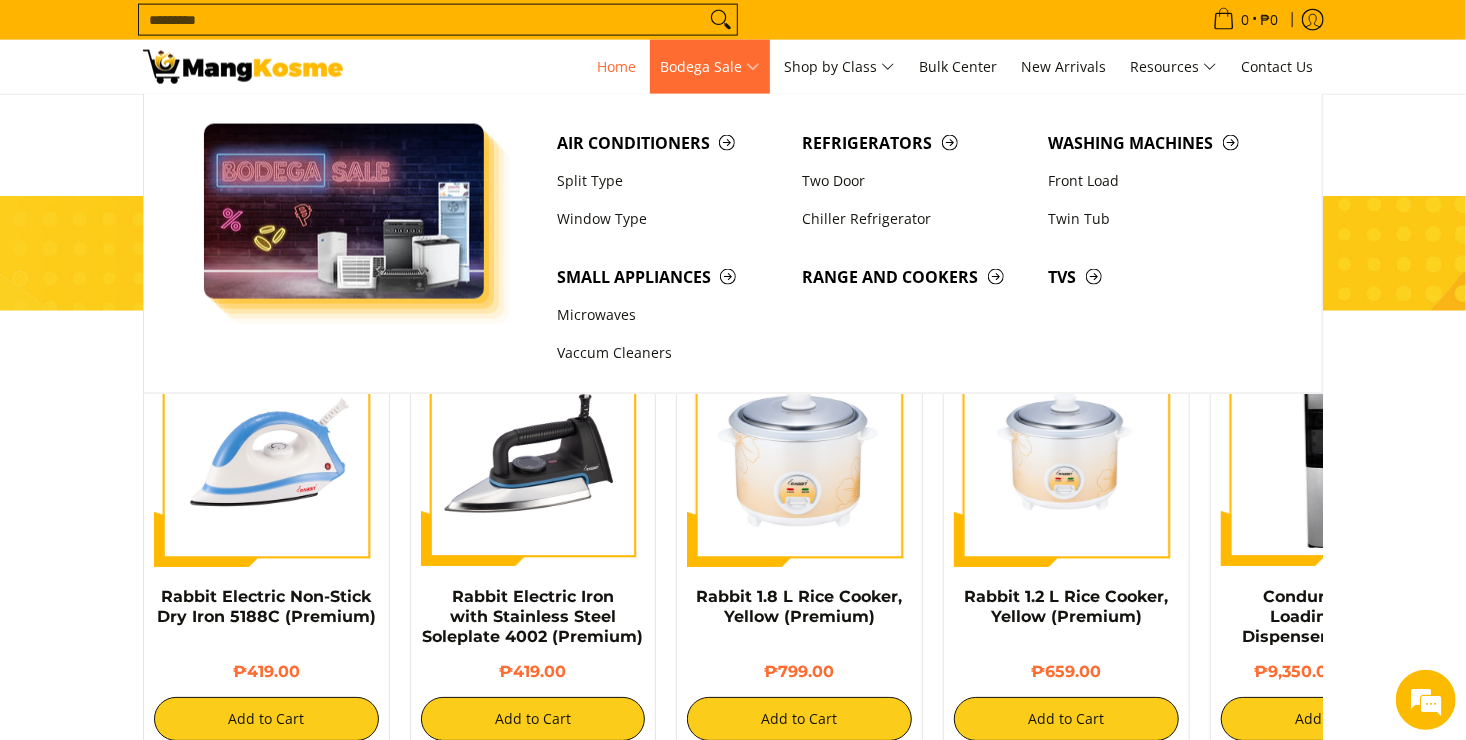 click on "Bodega Sale" at bounding box center (710, 67) 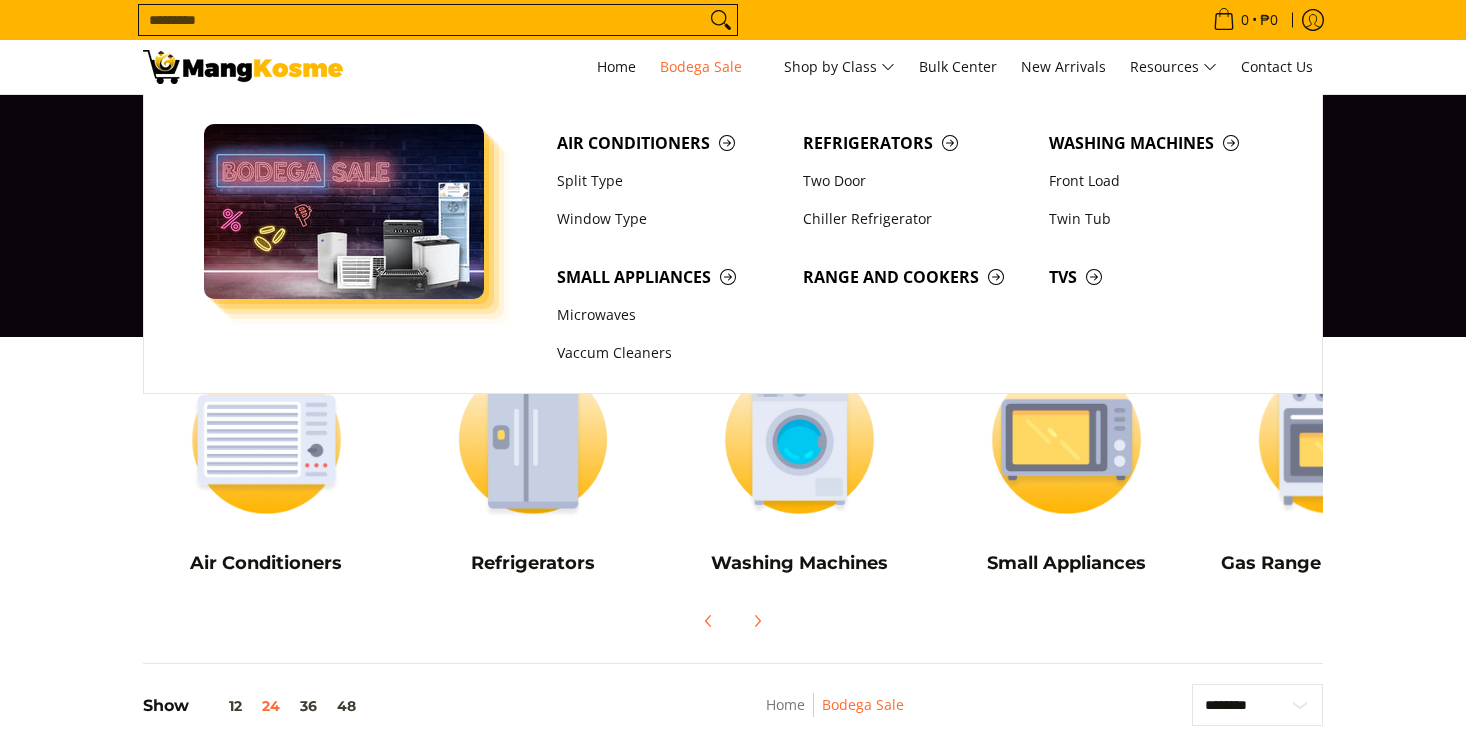 scroll, scrollTop: 0, scrollLeft: 0, axis: both 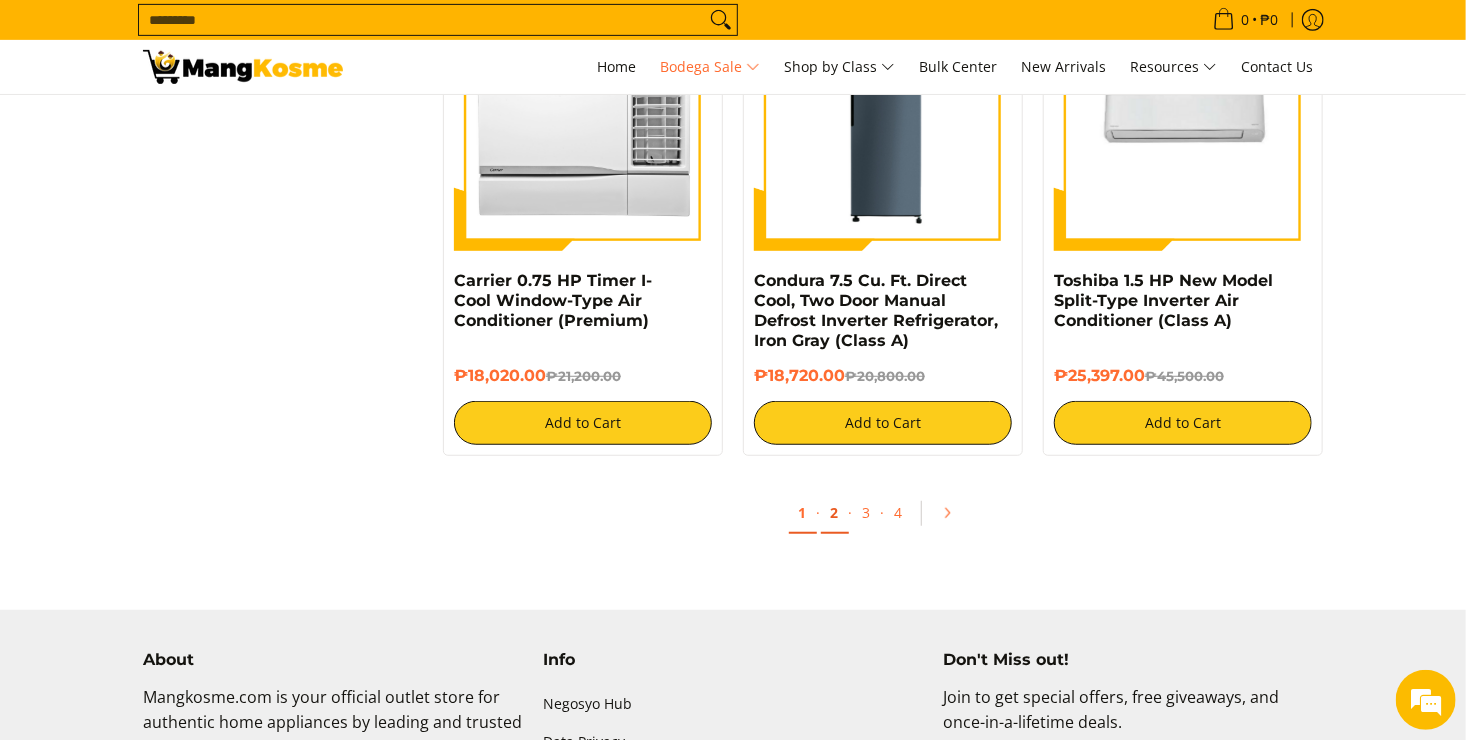 click on "2" at bounding box center [835, 513] 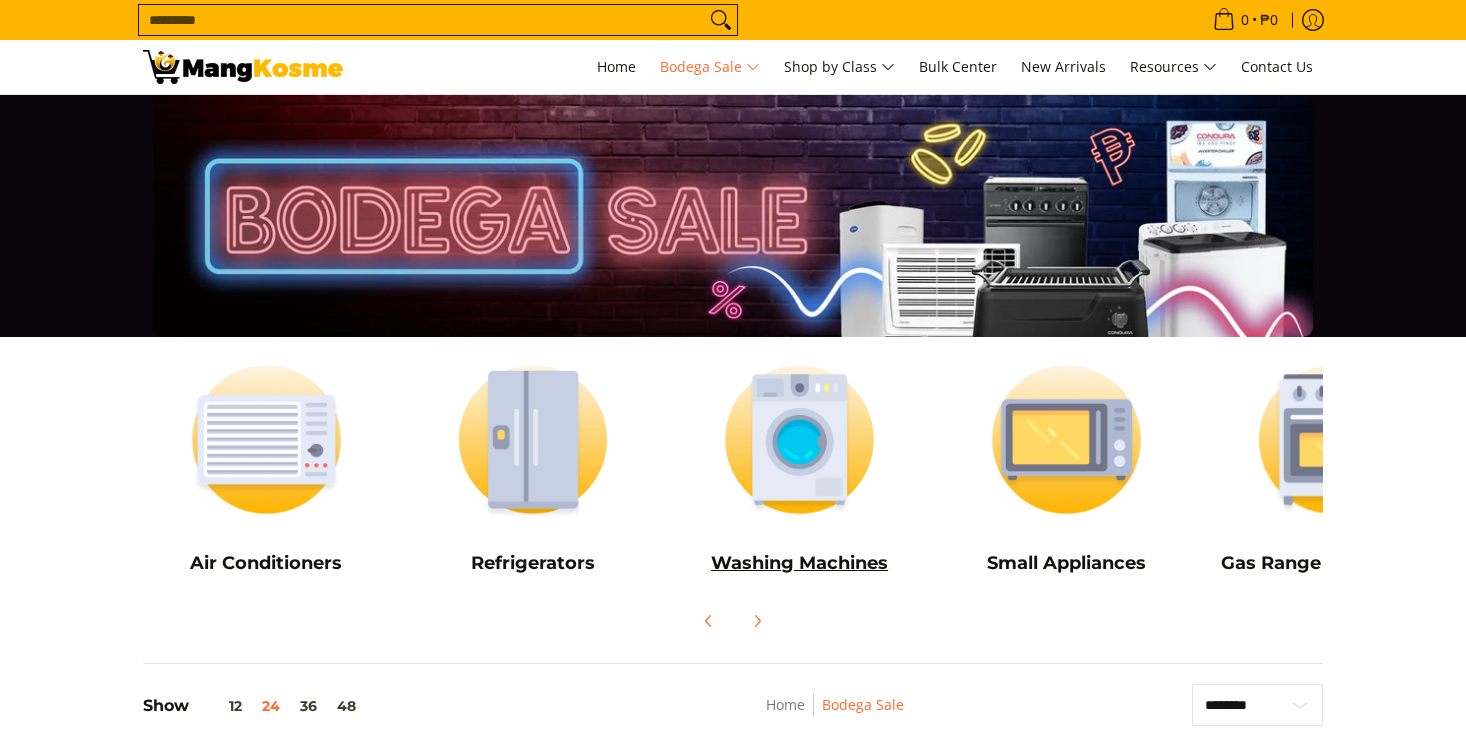 scroll, scrollTop: 0, scrollLeft: 0, axis: both 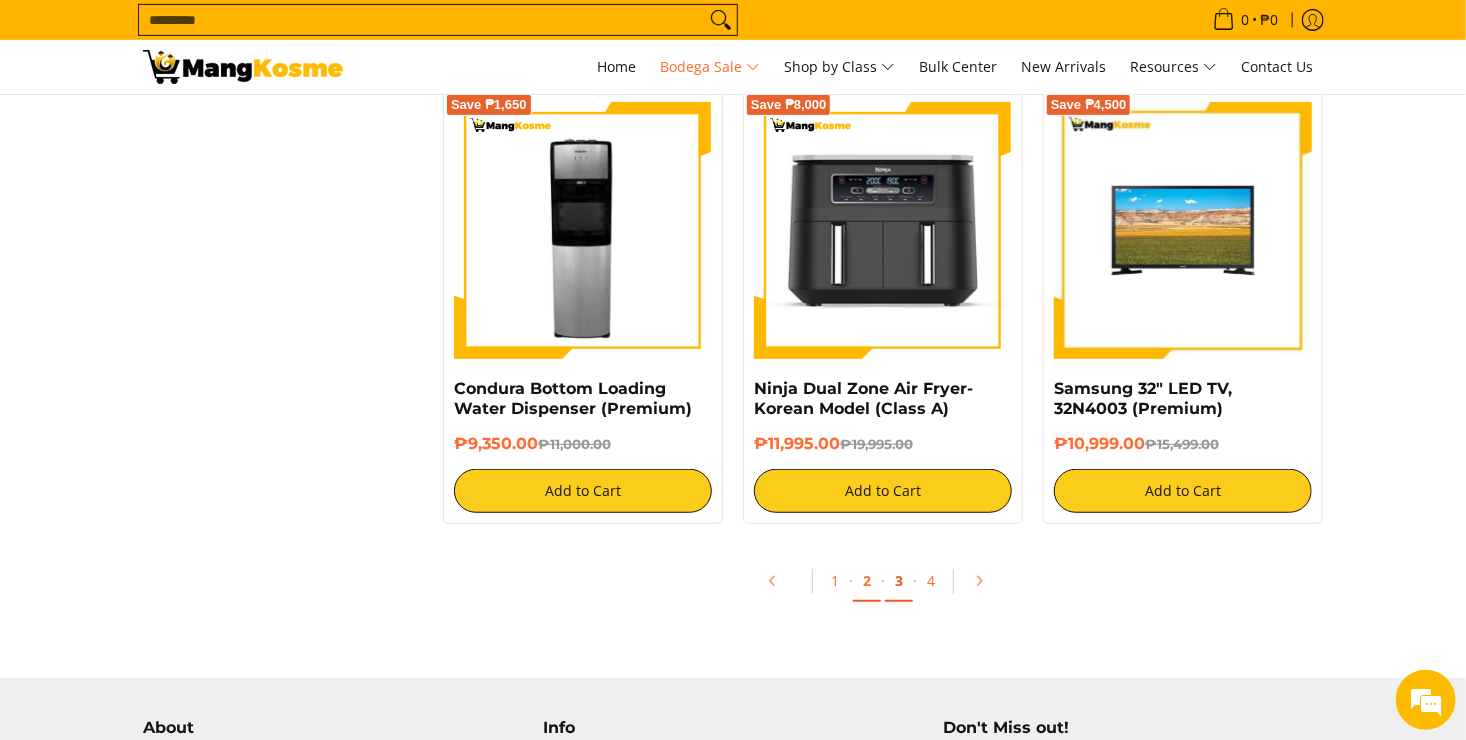click on "3" at bounding box center (899, 581) 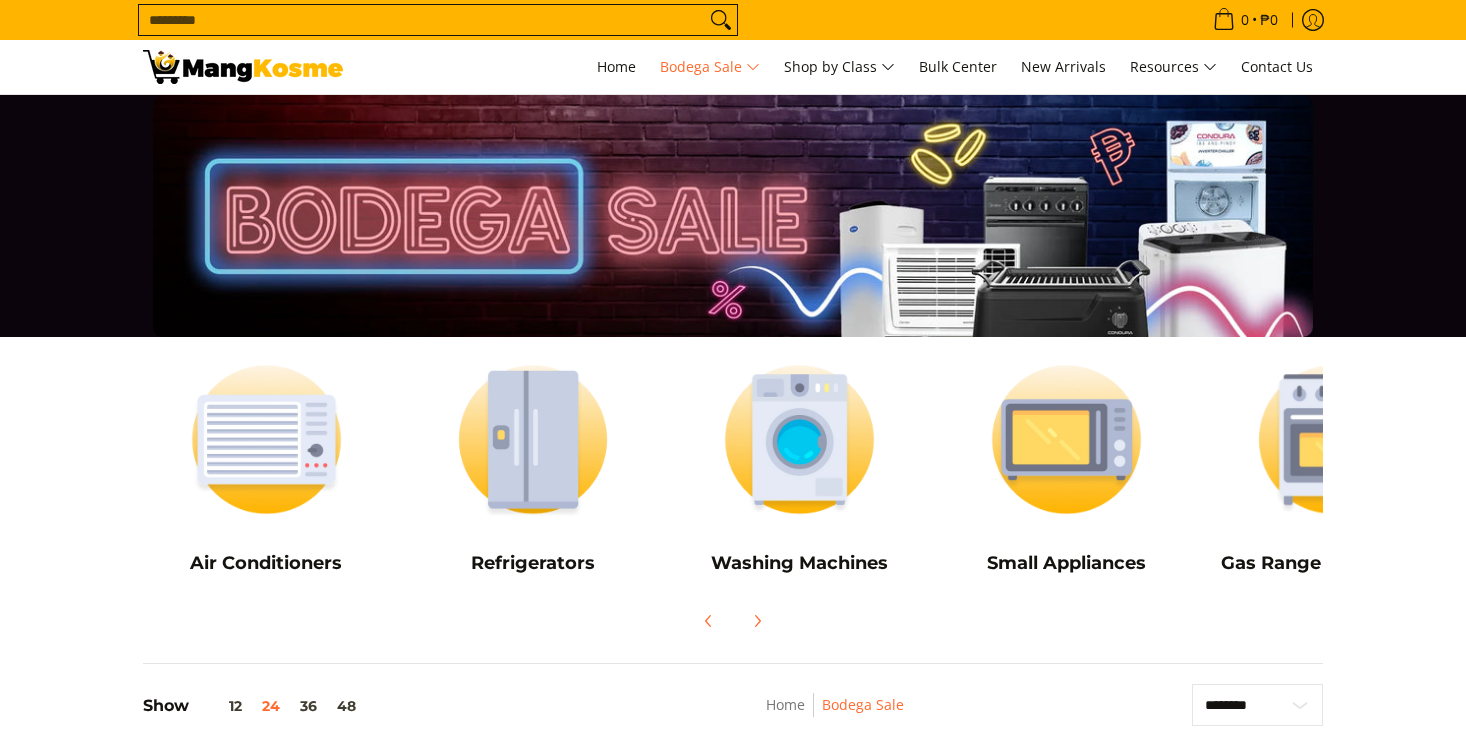 scroll, scrollTop: 0, scrollLeft: 0, axis: both 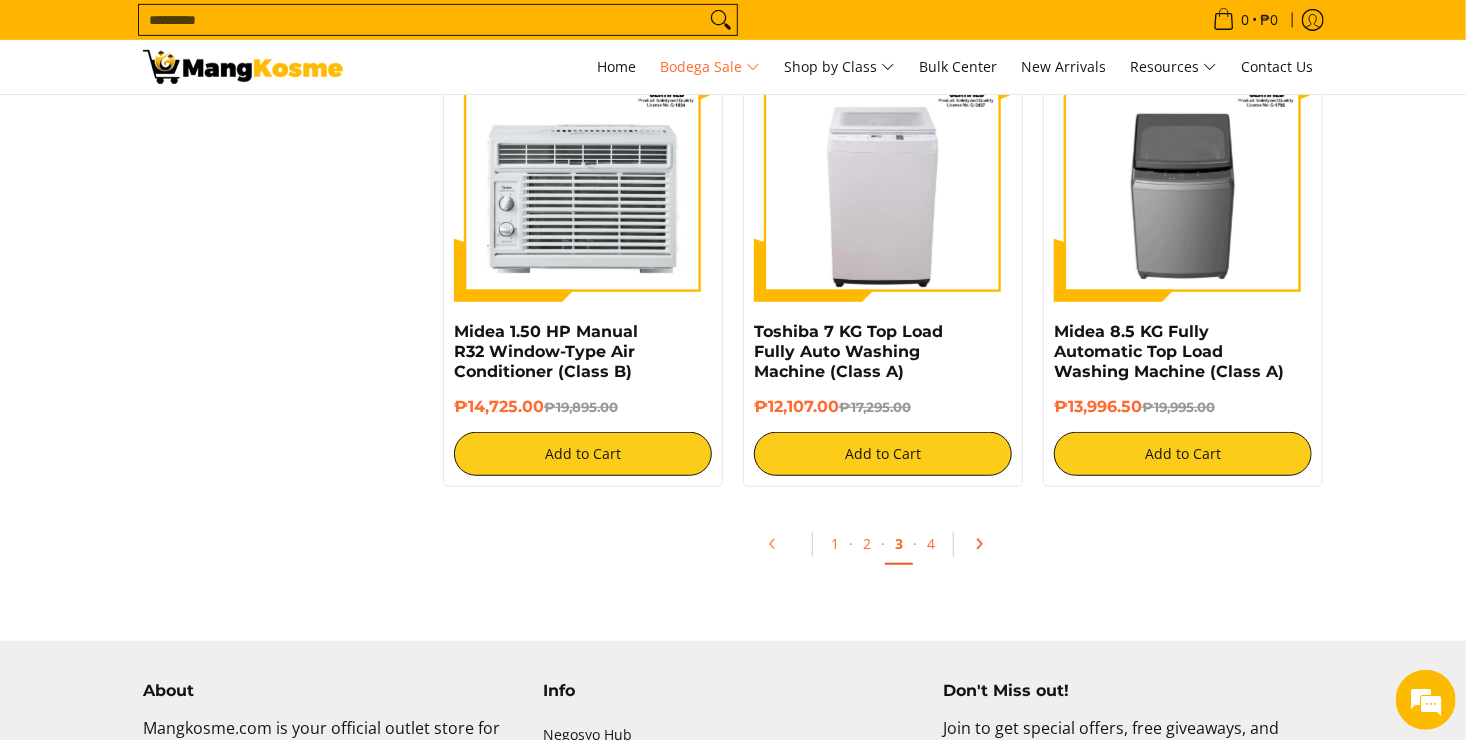 click 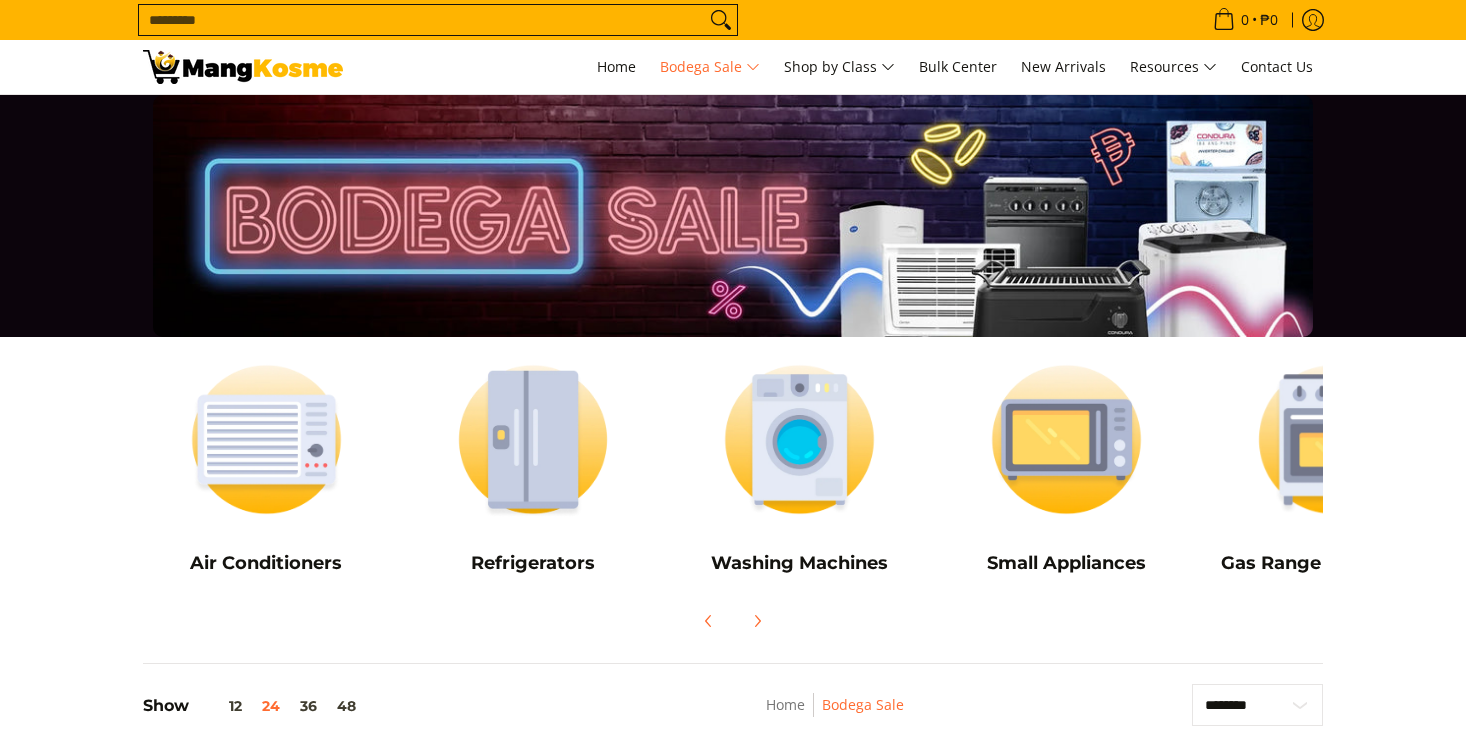 scroll, scrollTop: 0, scrollLeft: 0, axis: both 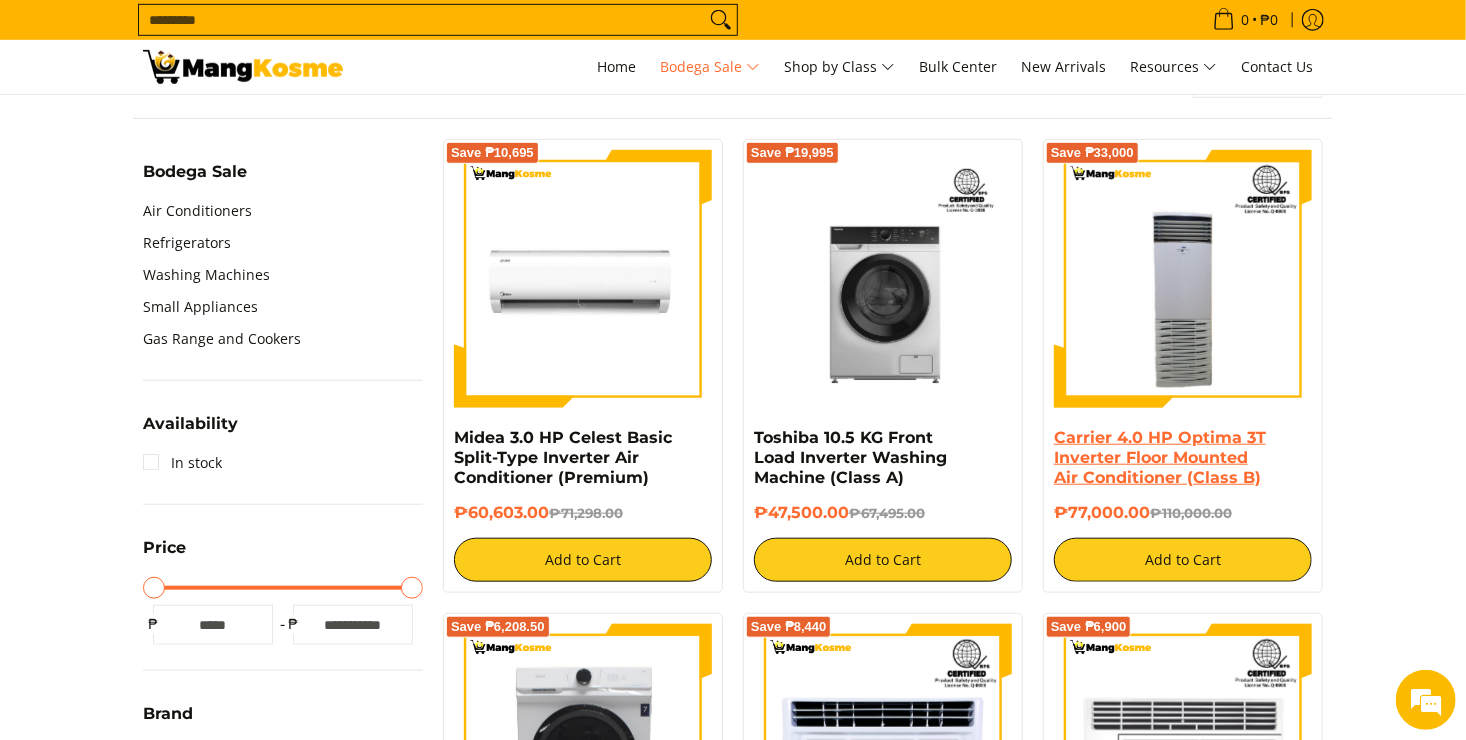click on "Carrier 4.0 HP Optima 3T Inverter Floor Mounted Air Conditioner (Class B)" at bounding box center [1160, 457] 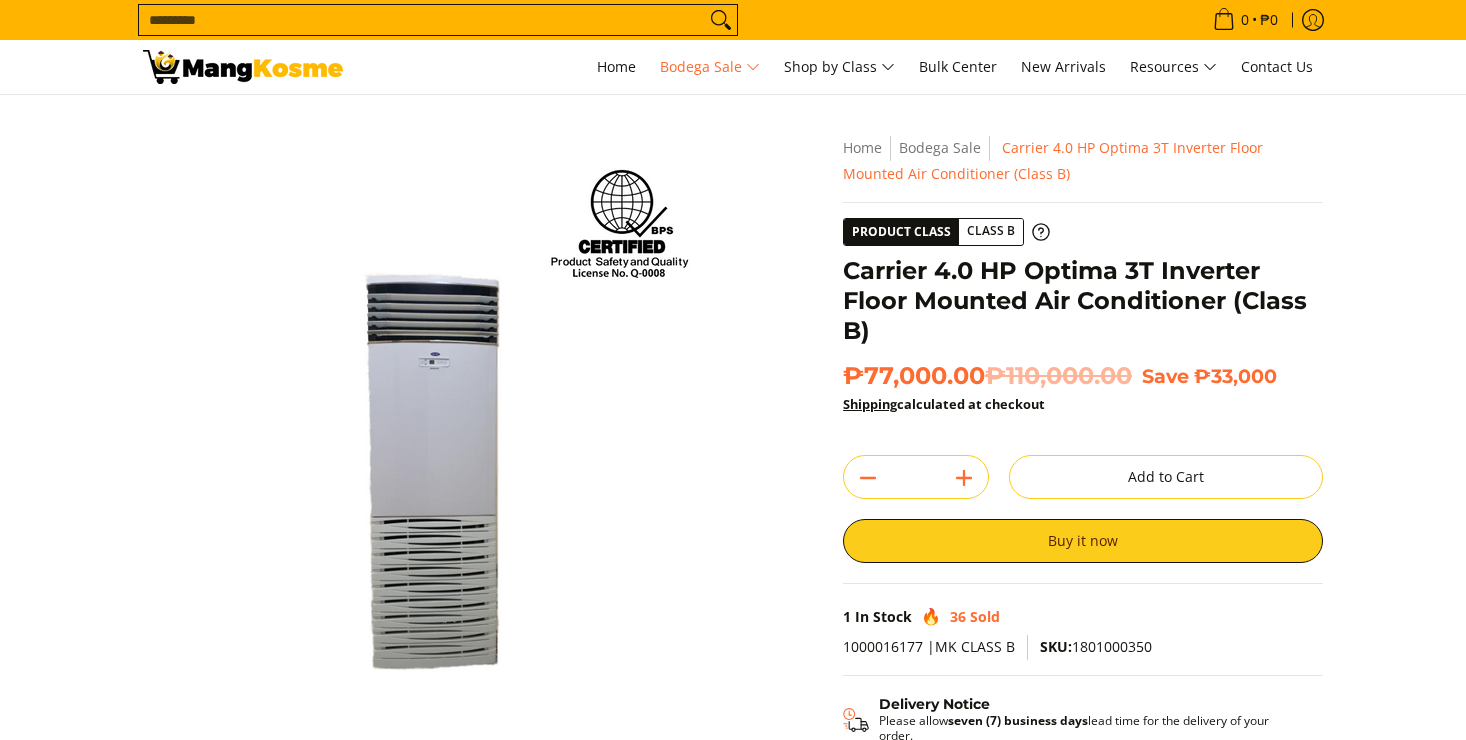 scroll, scrollTop: 0, scrollLeft: 0, axis: both 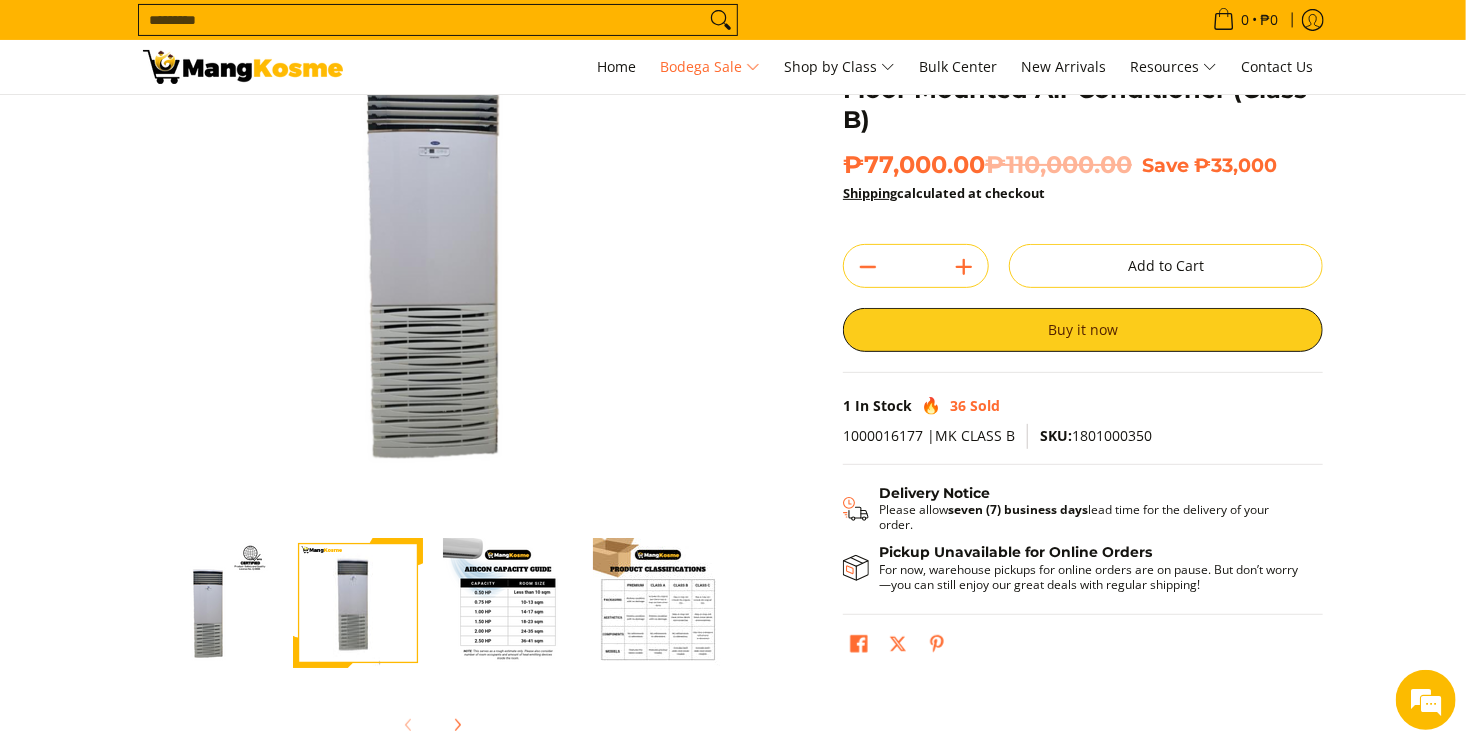 click at bounding box center [658, 603] 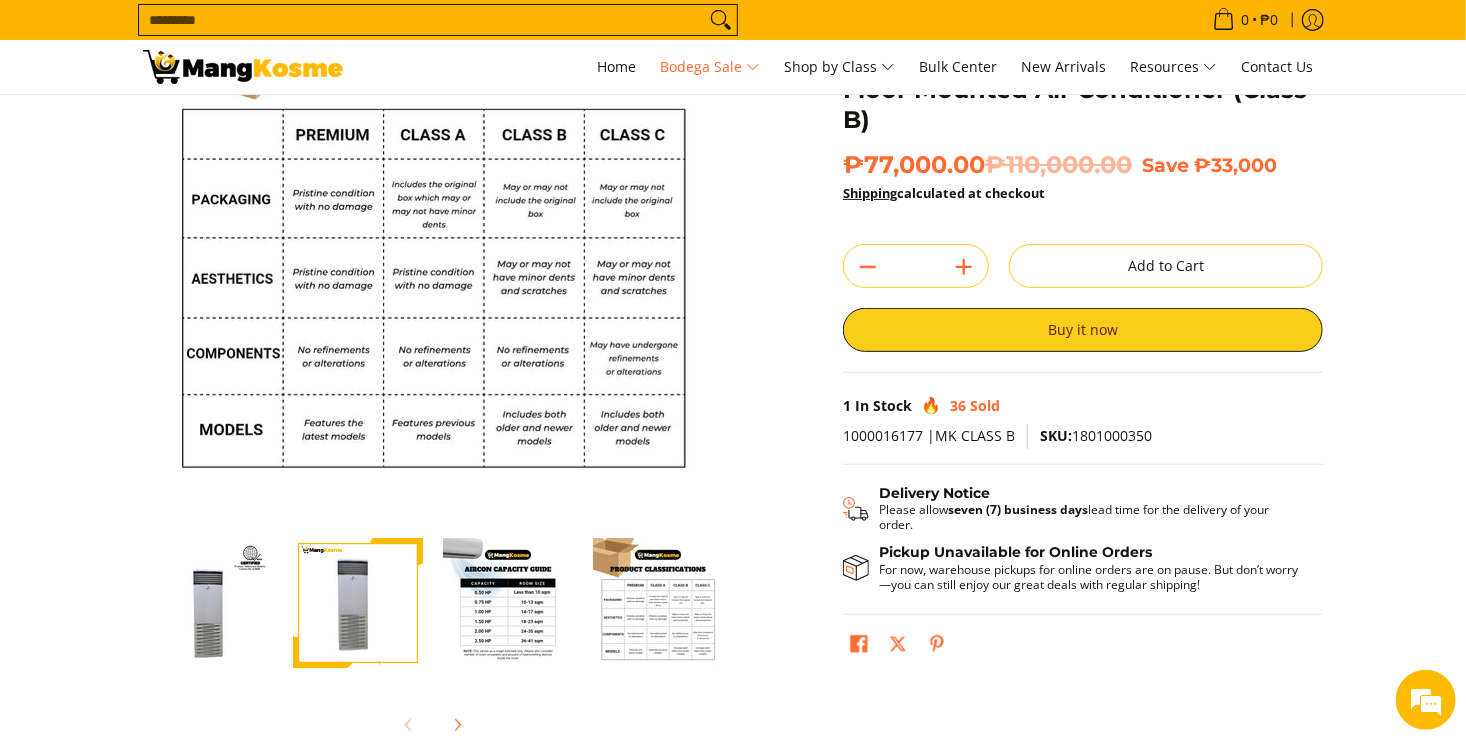 scroll, scrollTop: 0, scrollLeft: 0, axis: both 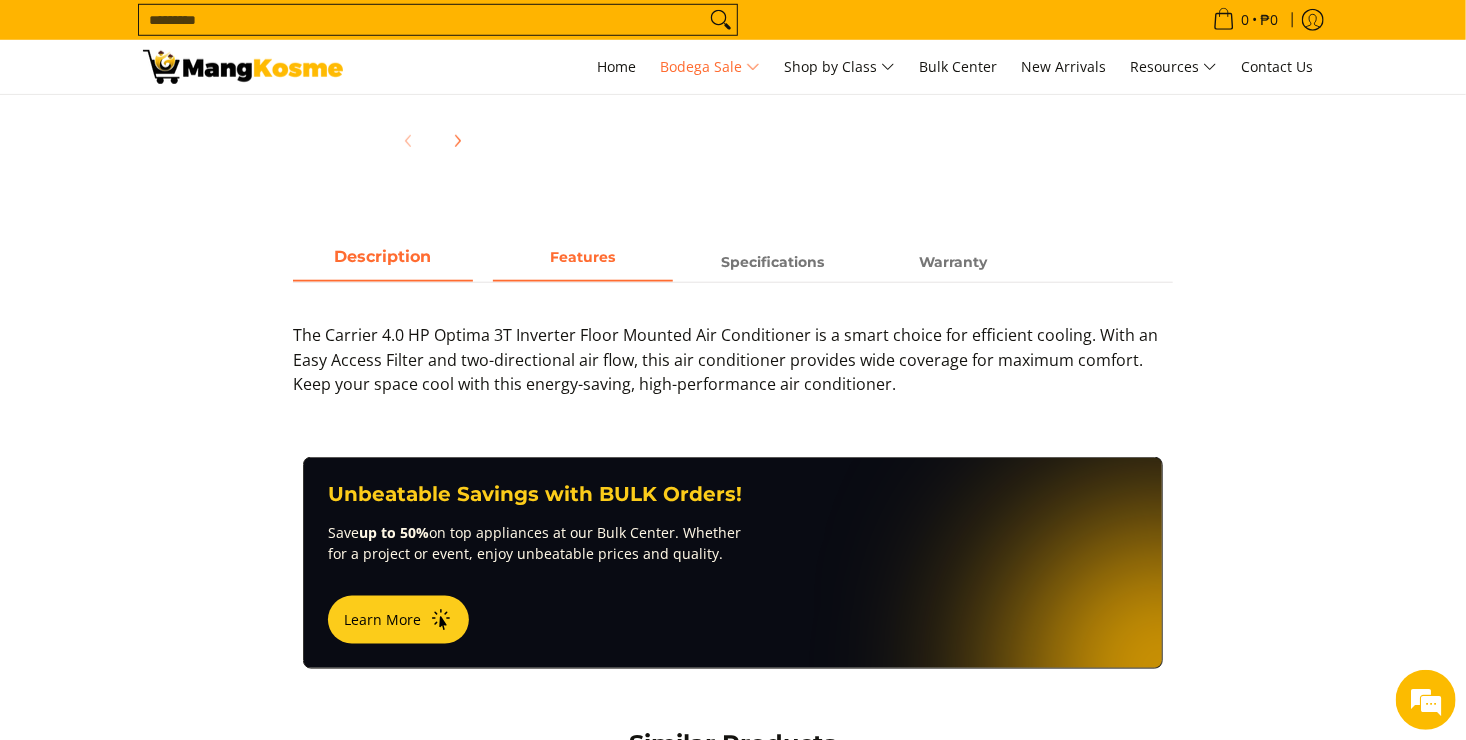 click on "F" at bounding box center (555, 257) 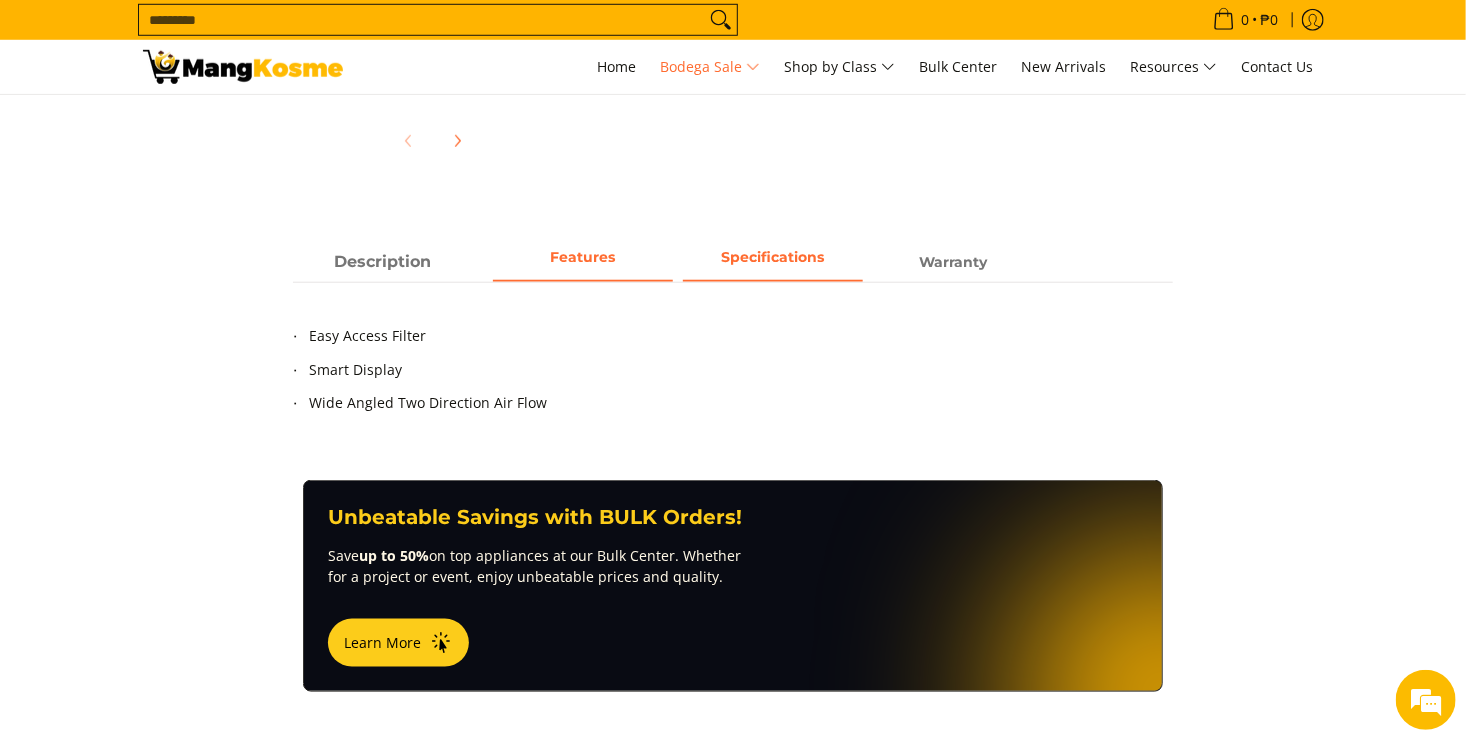 click on "Specifications" at bounding box center (773, 257) 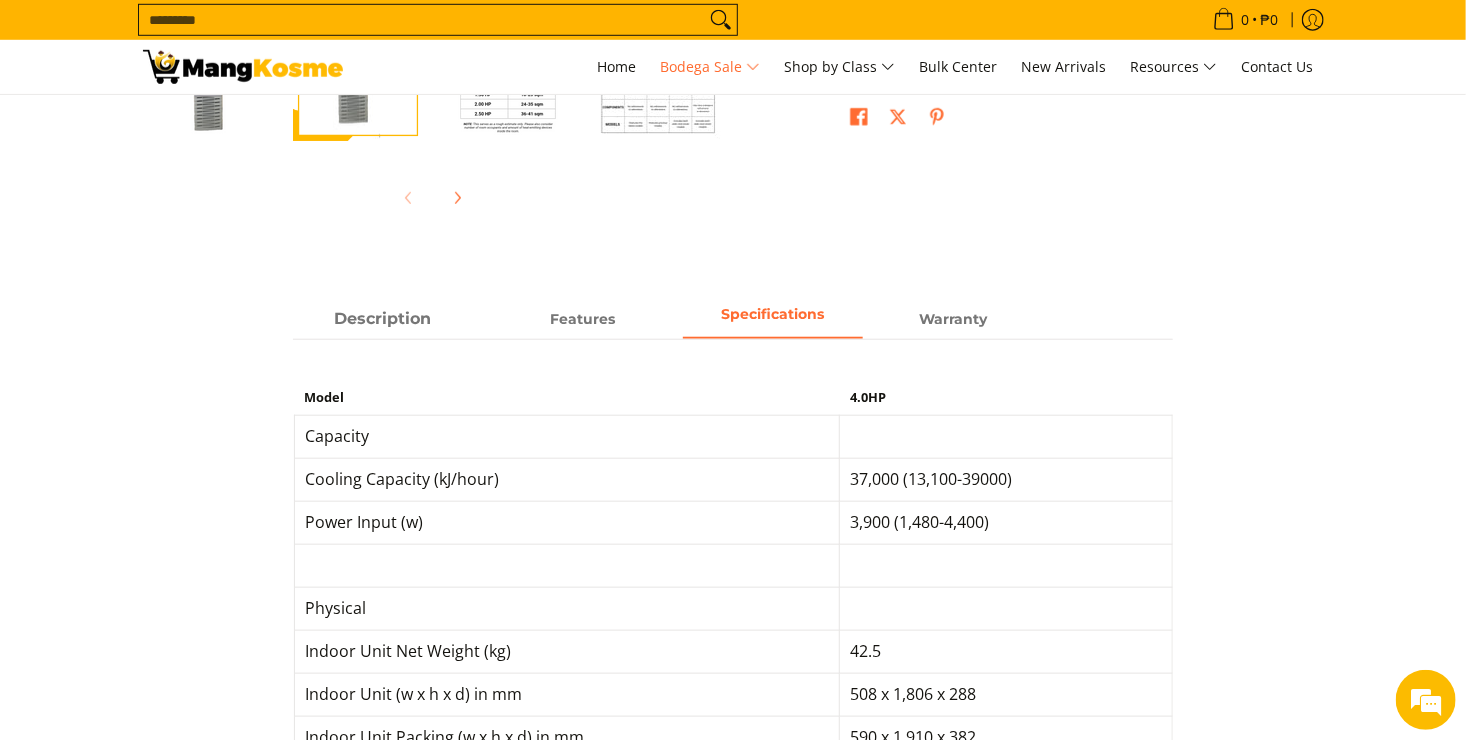 scroll, scrollTop: 736, scrollLeft: 0, axis: vertical 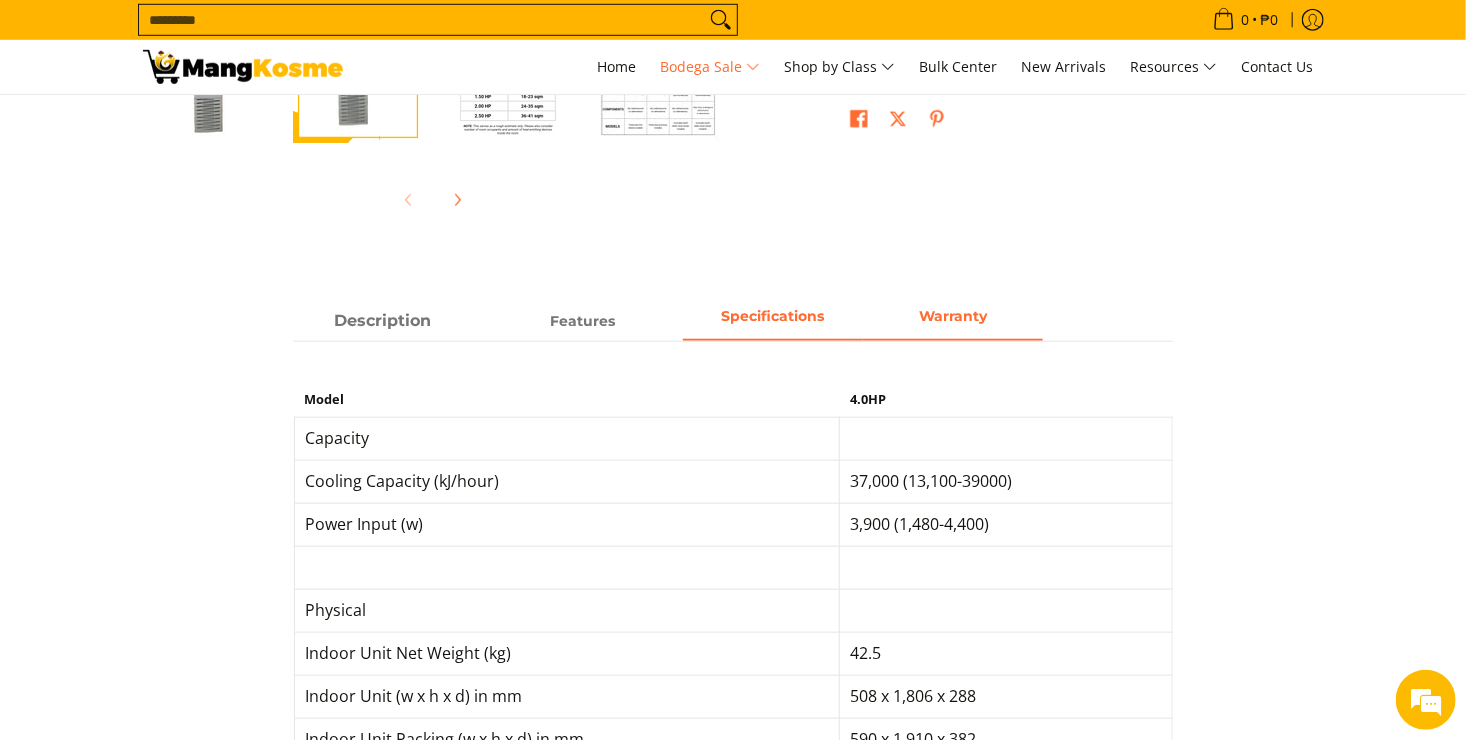 click on "Warranty" at bounding box center (953, 321) 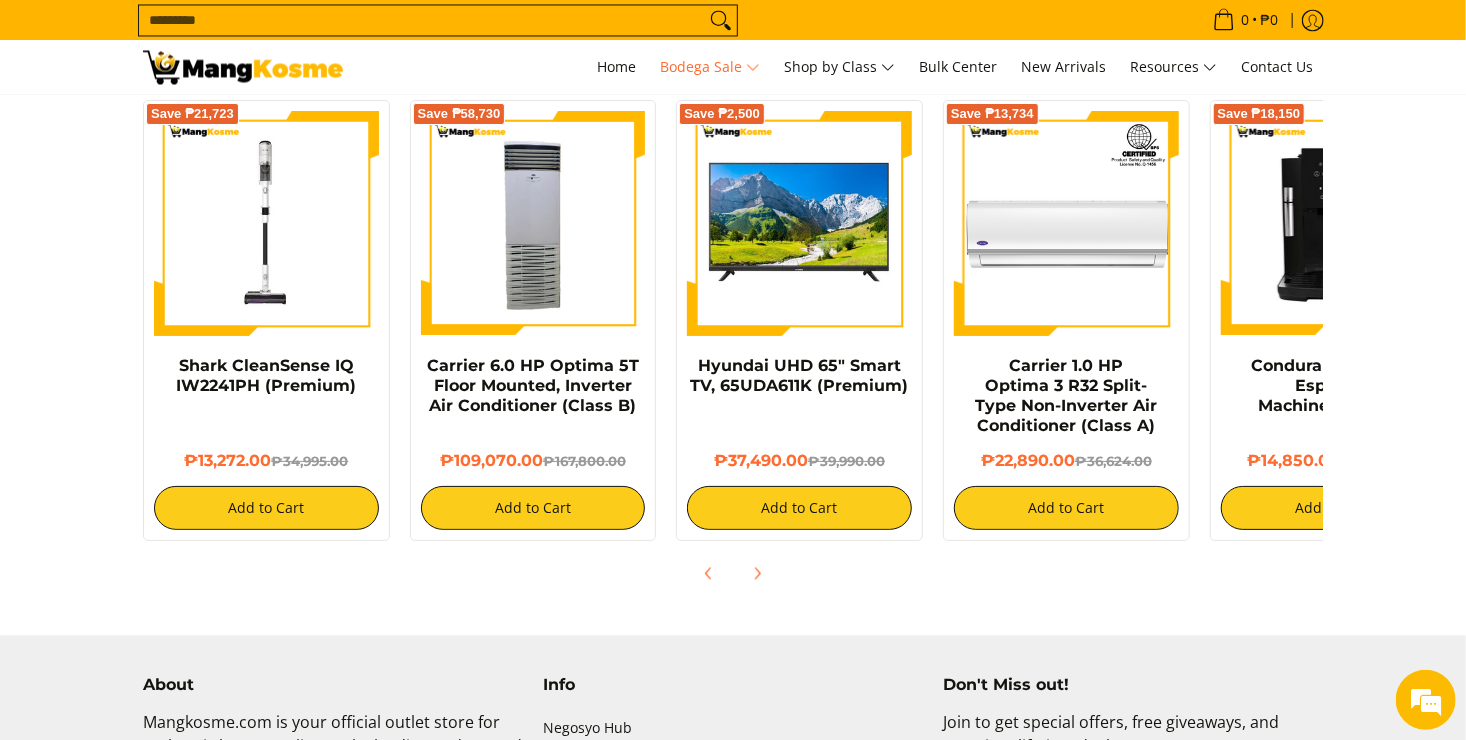 scroll, scrollTop: 1918, scrollLeft: 0, axis: vertical 